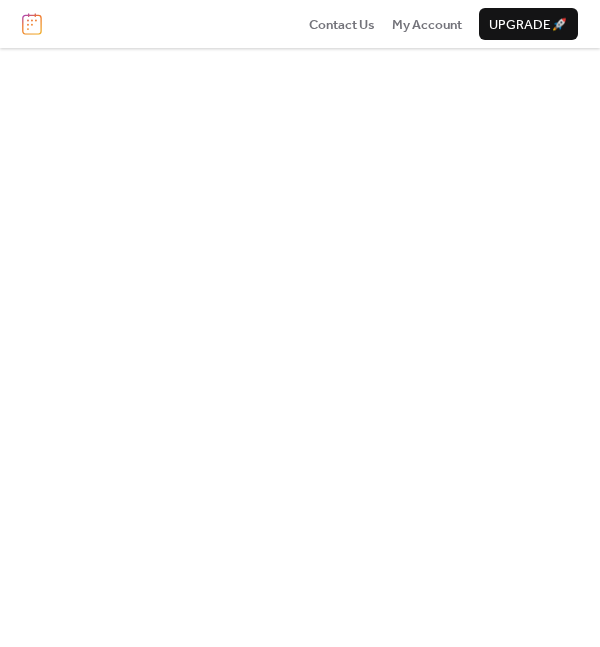 scroll, scrollTop: 0, scrollLeft: 0, axis: both 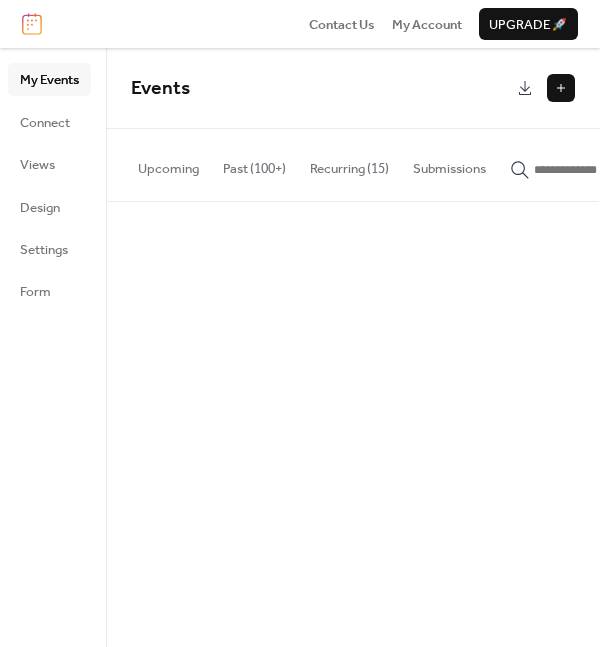 click on "Recurring (15)" at bounding box center (349, 164) 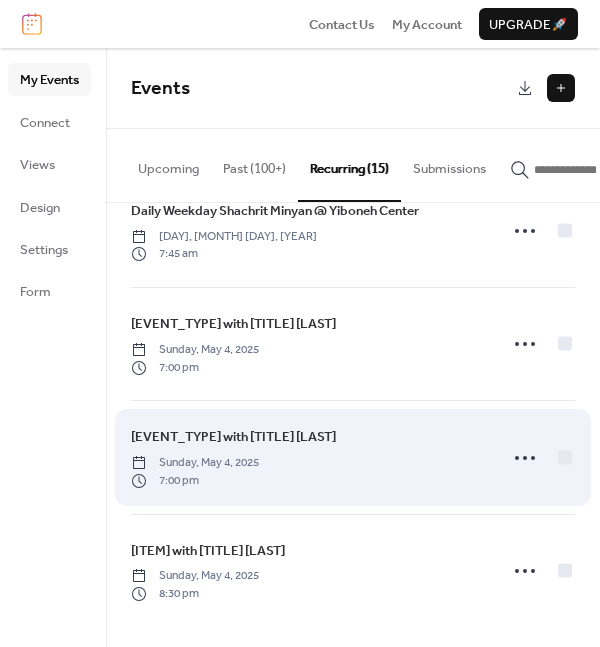 scroll, scrollTop: 1176, scrollLeft: 0, axis: vertical 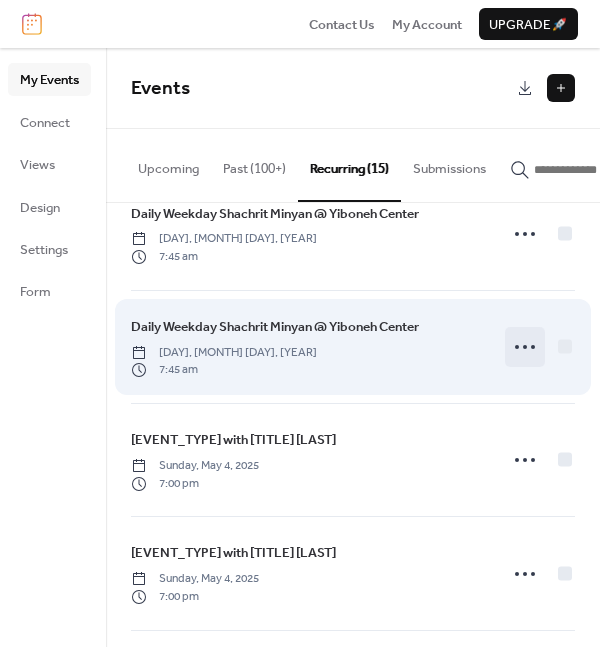 click 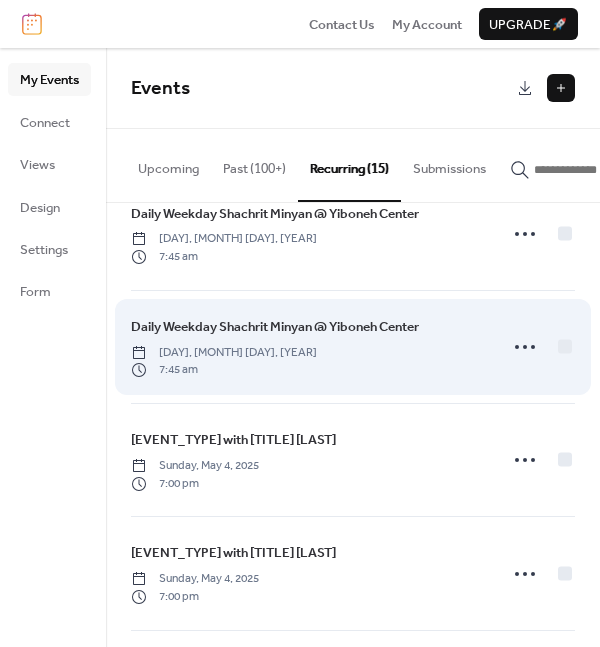 click on "Daily Weekday Shachrit Minyan @ Yiboneh Center" at bounding box center (275, 327) 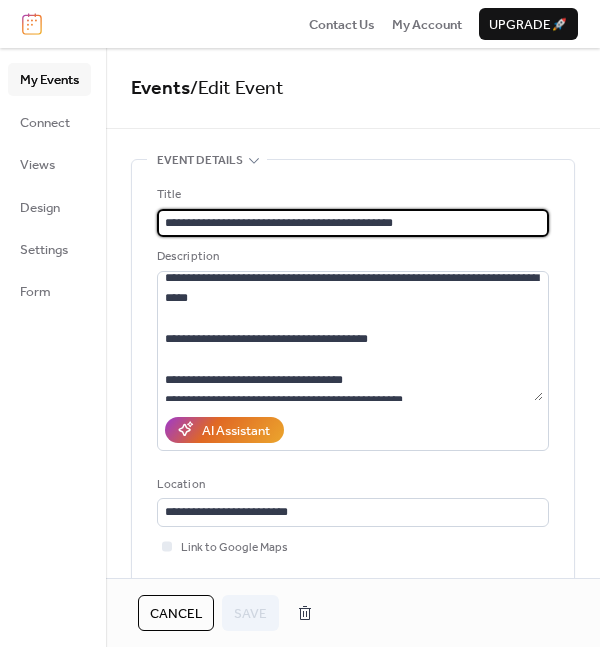 scroll, scrollTop: 40, scrollLeft: 0, axis: vertical 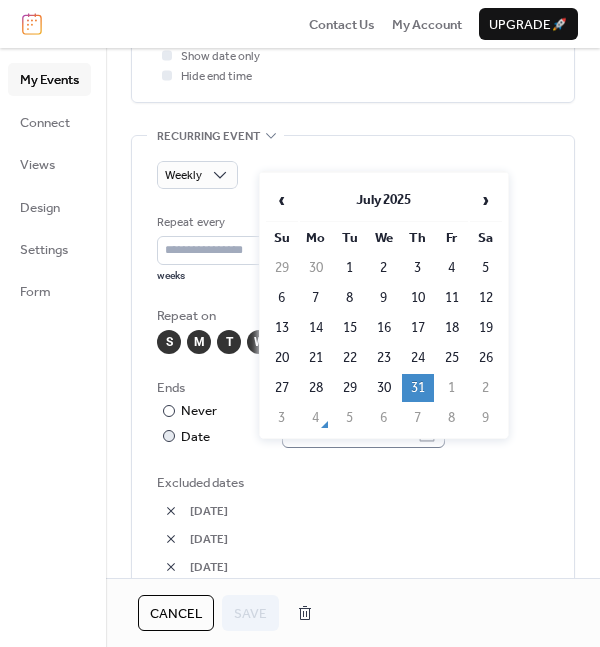click 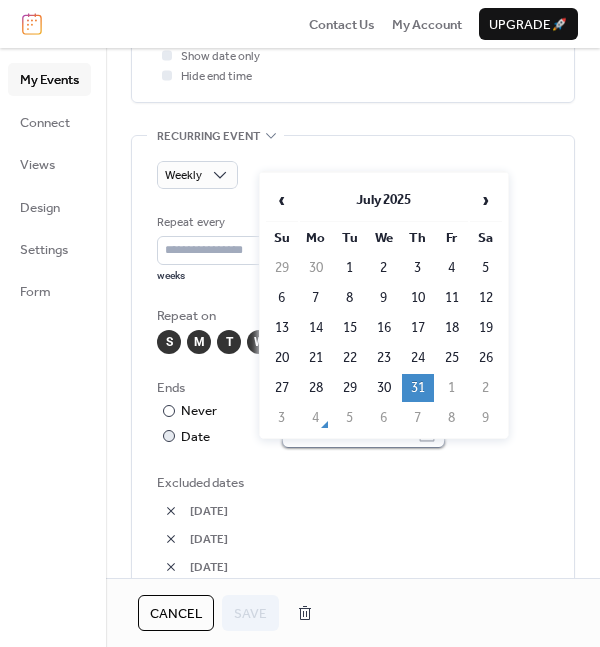 click on "**********" at bounding box center [349, 434] 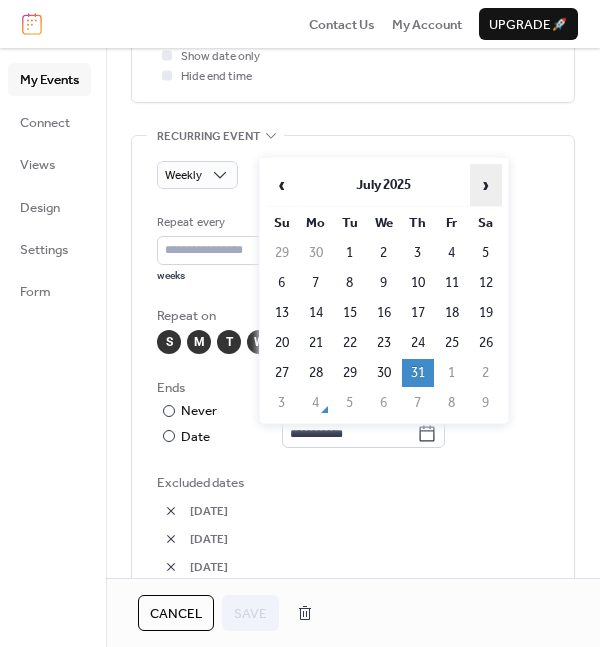click on "›" at bounding box center [486, 185] 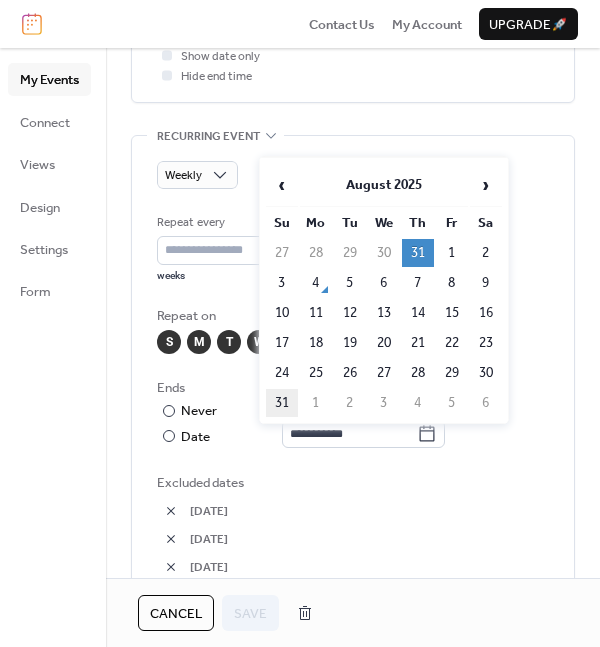 click on "31" at bounding box center (282, 403) 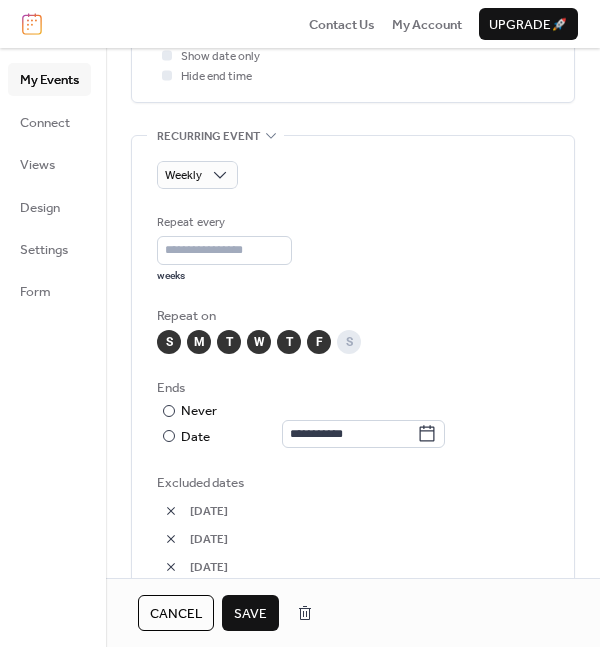 click on "Save" at bounding box center (250, 614) 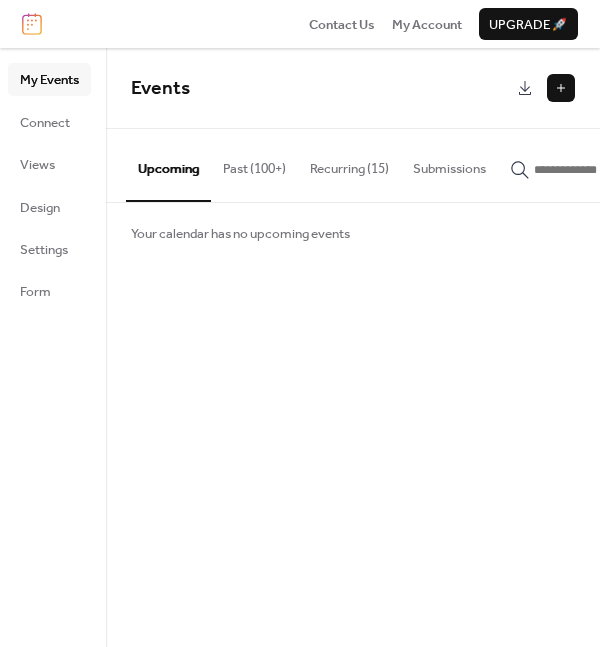click on "Recurring (15)" at bounding box center (349, 164) 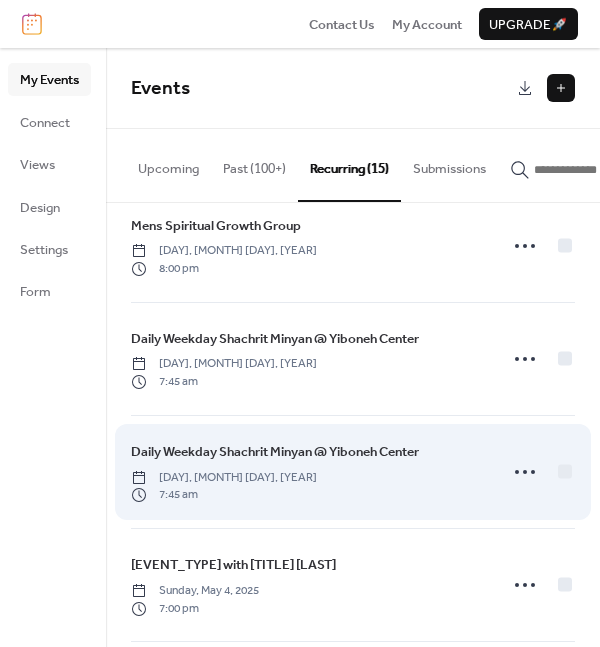 scroll, scrollTop: 926, scrollLeft: 0, axis: vertical 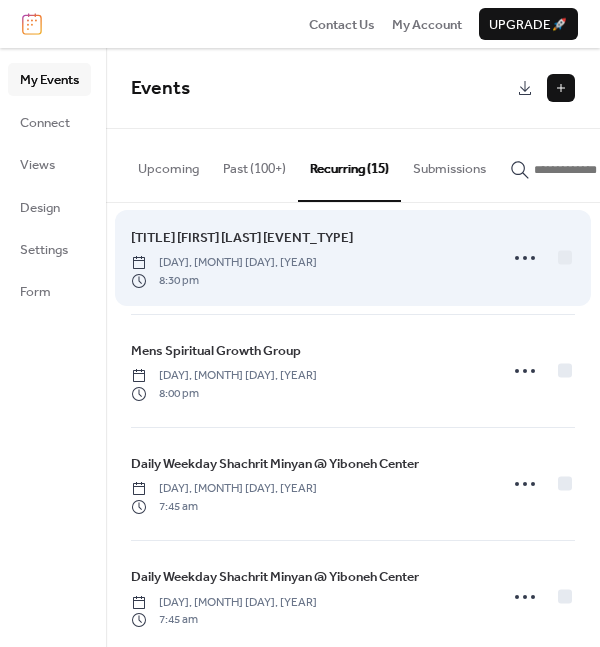 click on "[TITLE] [FIRST] [LAST] [EVENT_TYPE]" at bounding box center [242, 238] 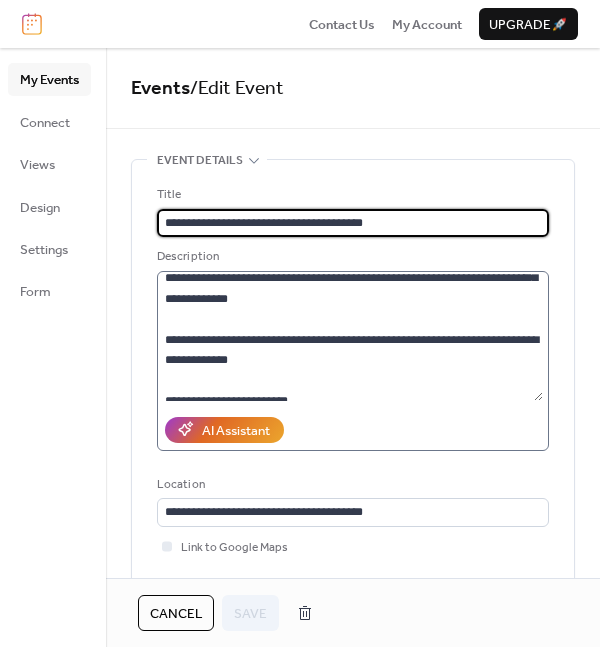 scroll, scrollTop: 305, scrollLeft: 0, axis: vertical 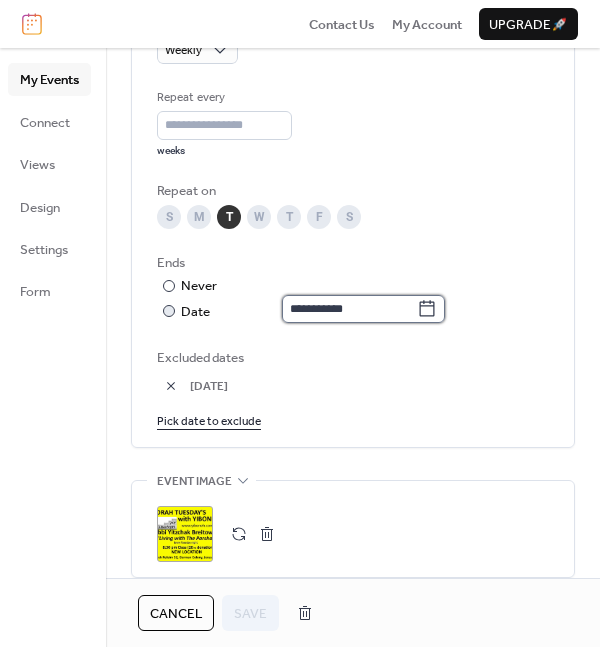click on "**********" at bounding box center (349, 309) 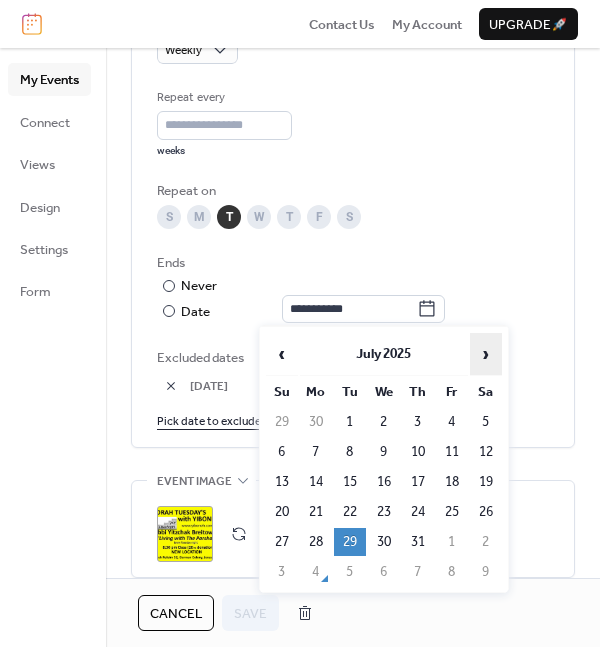 click on "›" at bounding box center [486, 354] 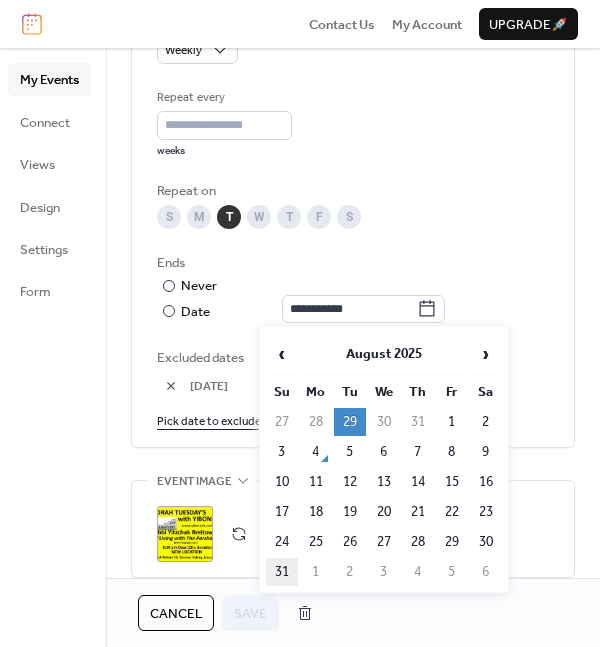 click on "31" at bounding box center (282, 572) 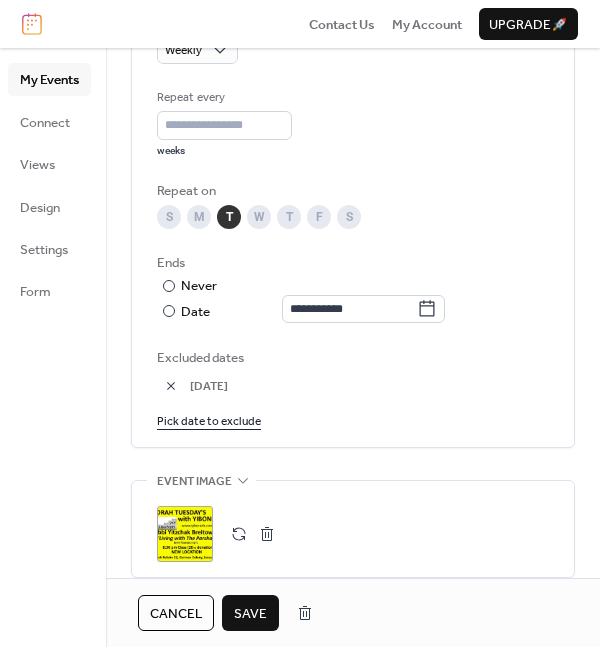 click on "Save" at bounding box center [250, 614] 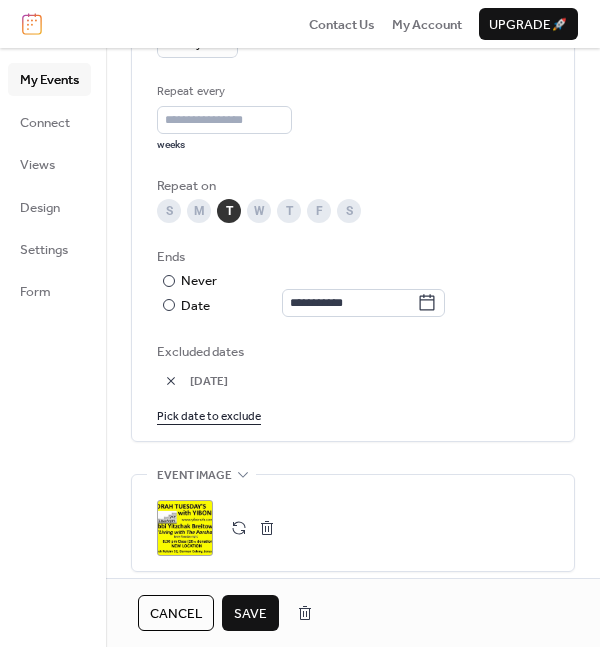 scroll, scrollTop: 1125, scrollLeft: 0, axis: vertical 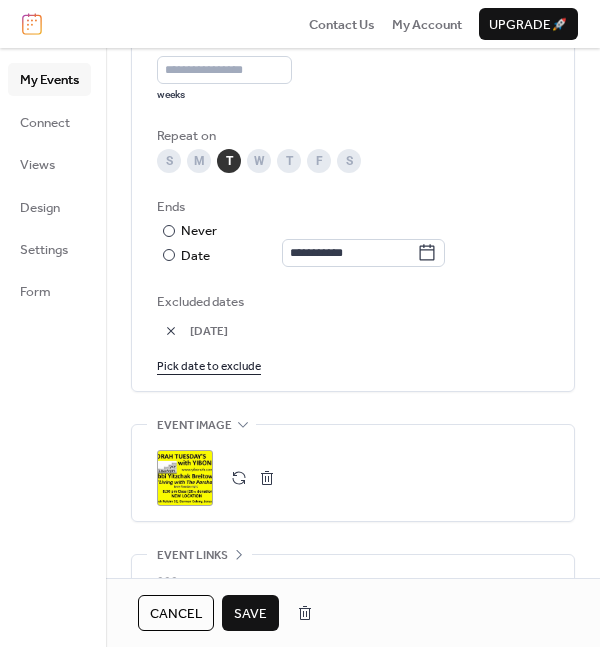 click on "Save" at bounding box center (250, 614) 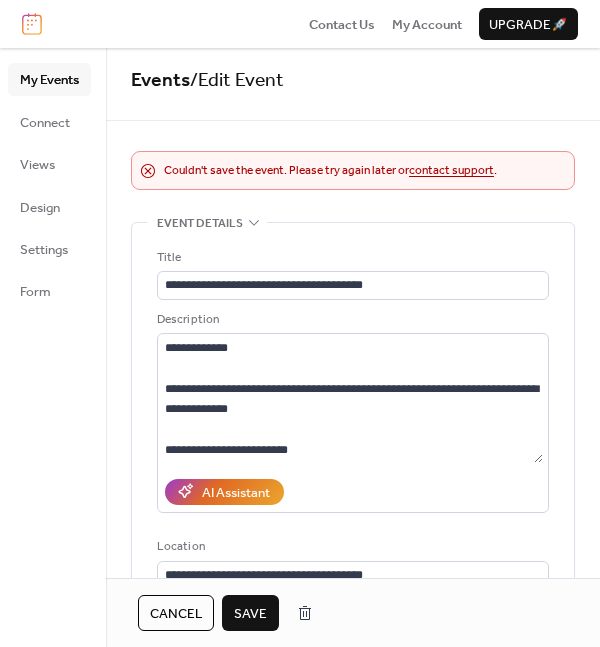 scroll, scrollTop: 0, scrollLeft: 0, axis: both 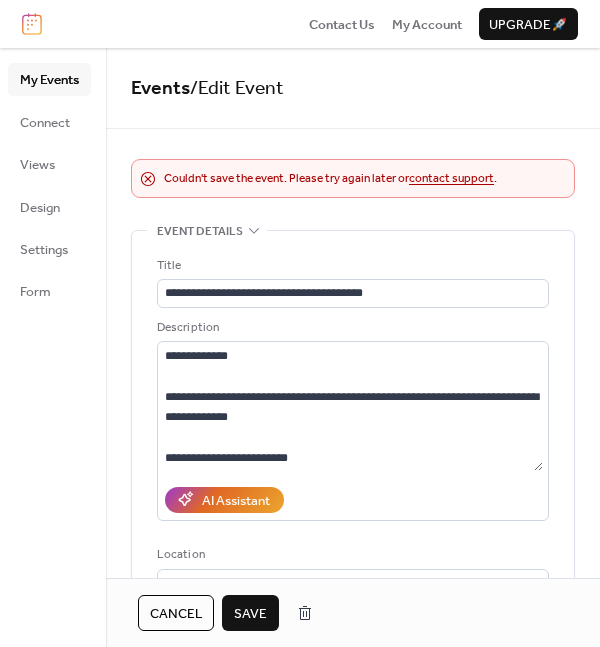 click on "Couldn't save the event. Please try again later or  contact support ." at bounding box center (330, 179) 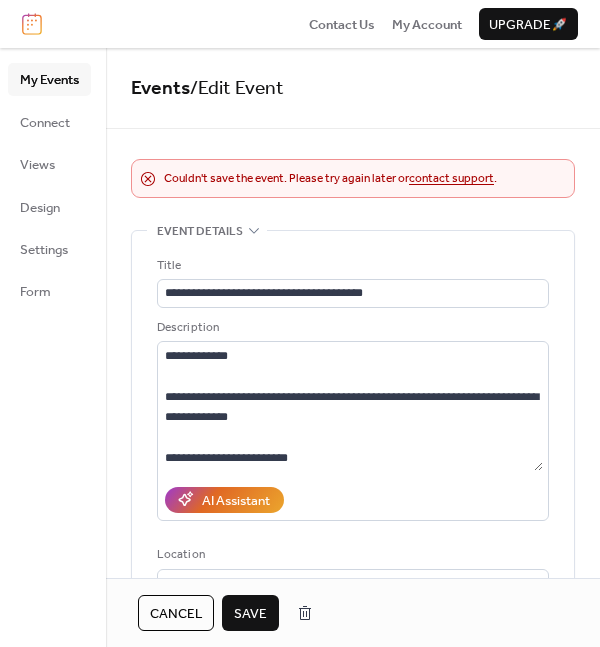click on "Cancel" at bounding box center [176, 614] 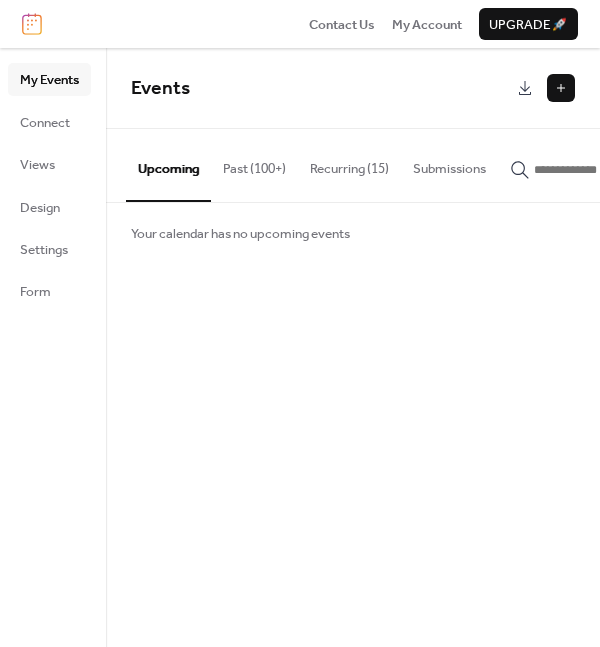 click on "Recurring (15)" at bounding box center (349, 164) 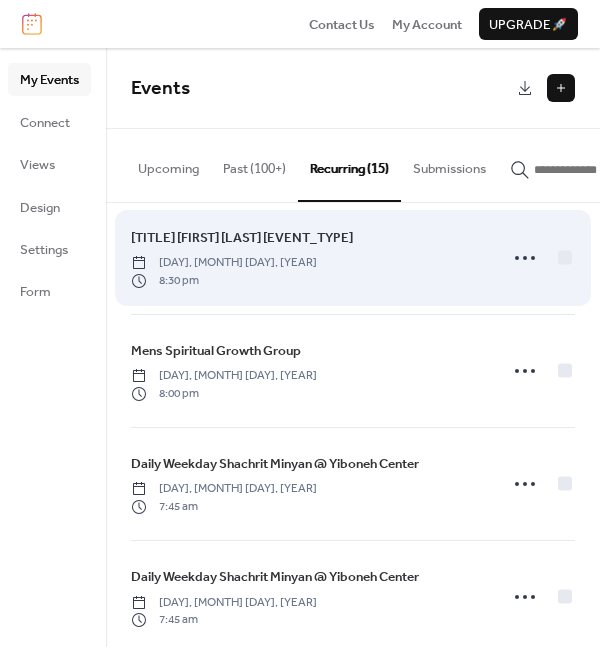 scroll, scrollTop: 801, scrollLeft: 0, axis: vertical 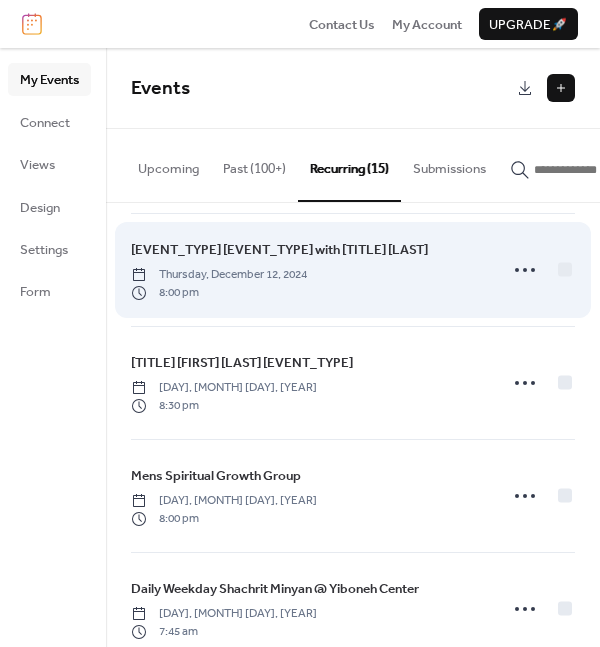 click on "[EVENT_TYPE] [EVENT_TYPE] with [TITLE] [LAST]" at bounding box center [279, 250] 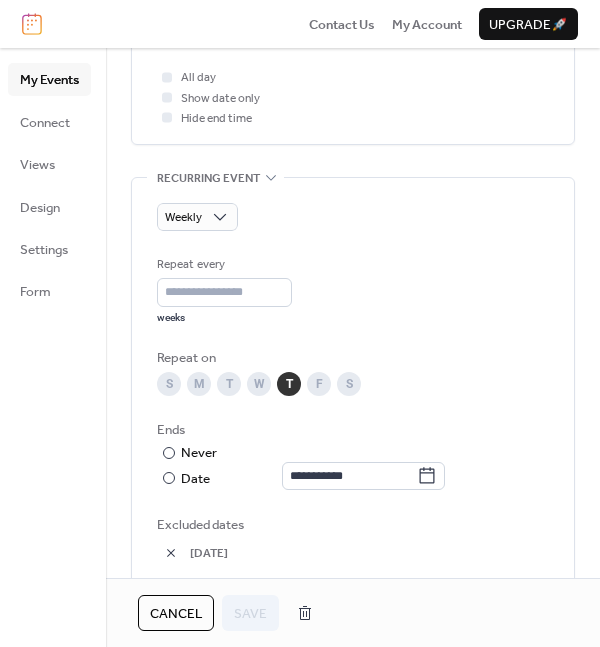 scroll, scrollTop: 874, scrollLeft: 0, axis: vertical 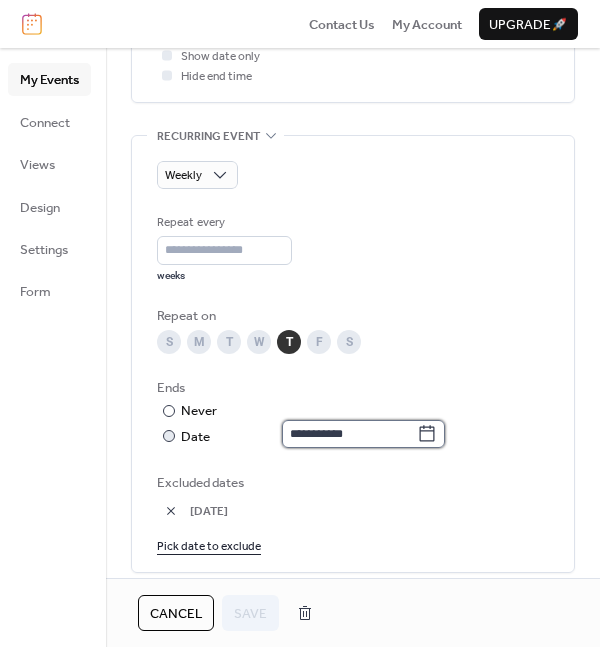 click on "**********" at bounding box center (349, 434) 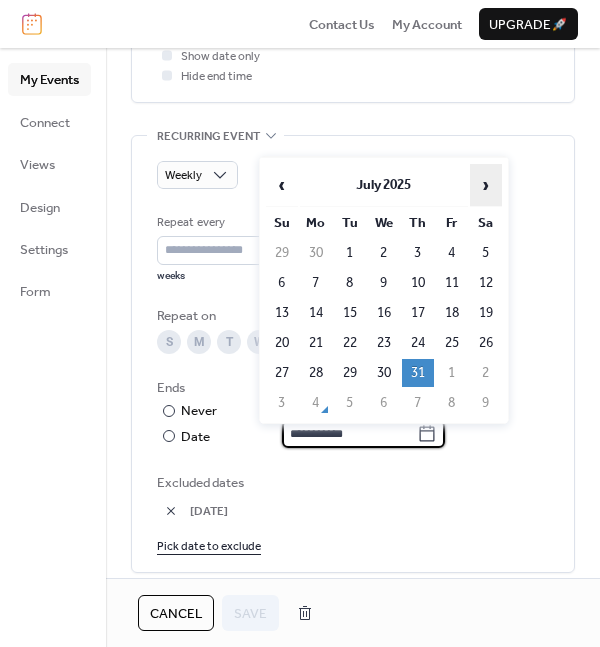 click on "›" at bounding box center [486, 185] 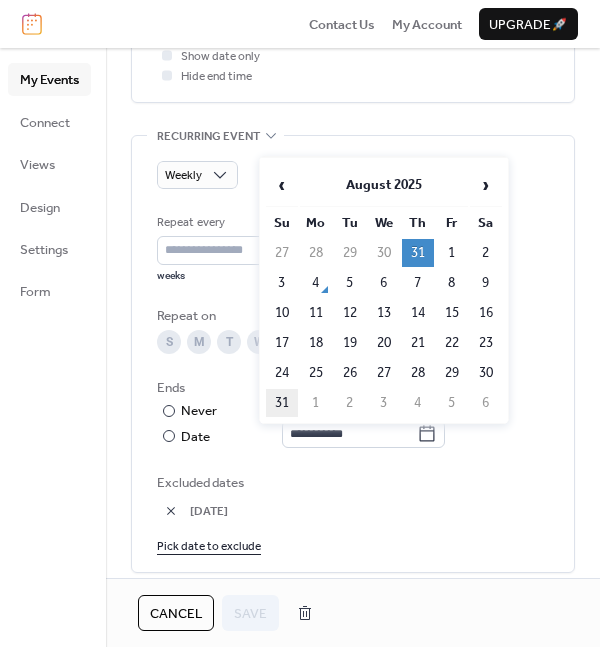 click on "31" at bounding box center (282, 403) 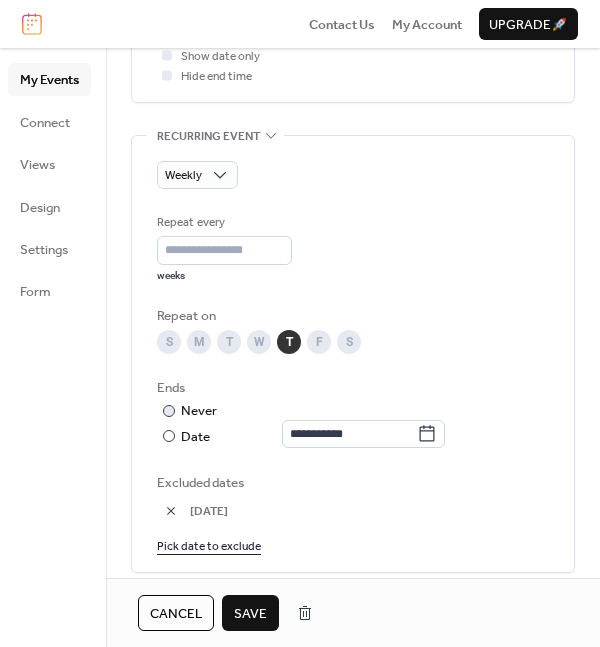 scroll, scrollTop: 1240, scrollLeft: 0, axis: vertical 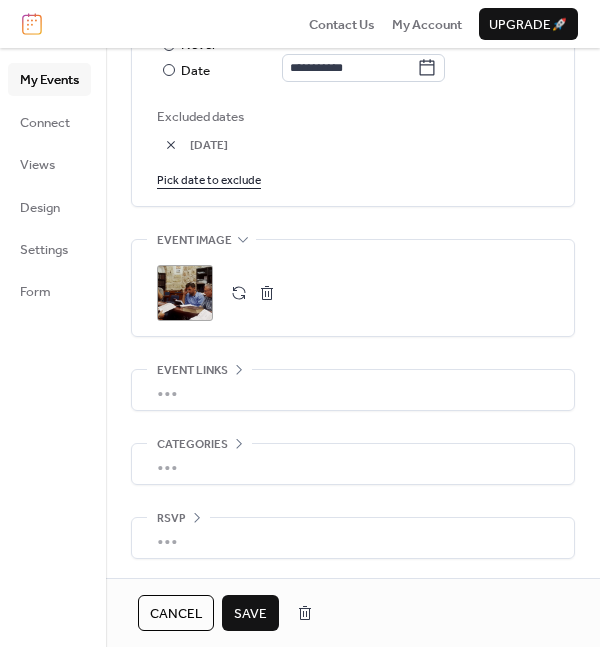 click on "Save" at bounding box center (250, 614) 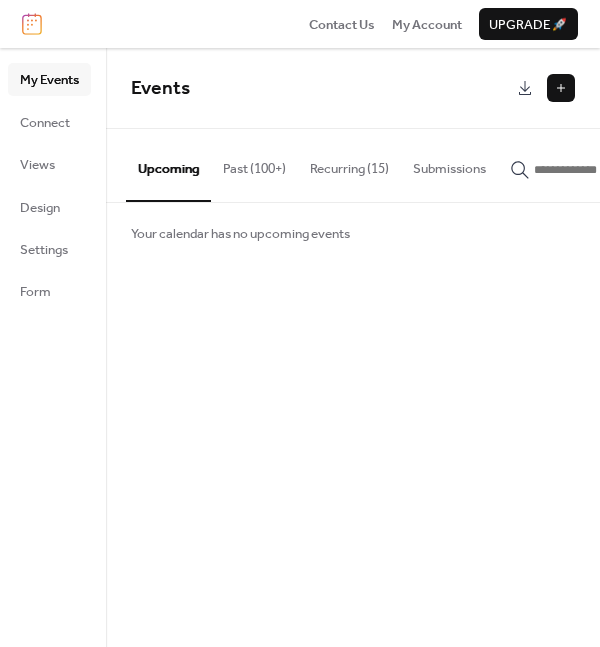 click on "Recurring (15)" at bounding box center [349, 164] 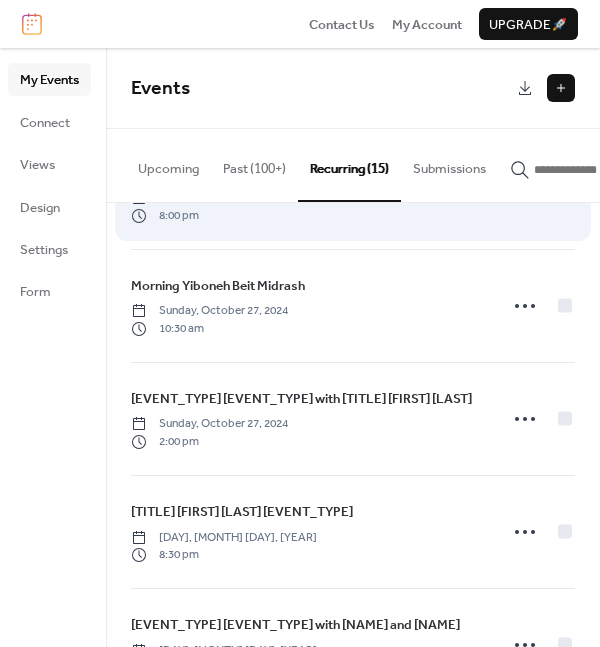 scroll, scrollTop: 124, scrollLeft: 0, axis: vertical 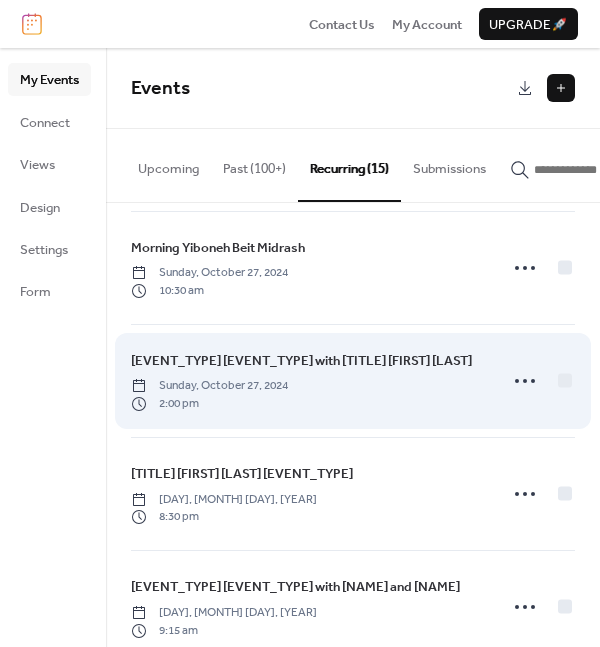 click on "[EVENT_TYPE] [EVENT_TYPE] with [TITLE] [FIRST] [LAST]" at bounding box center [301, 361] 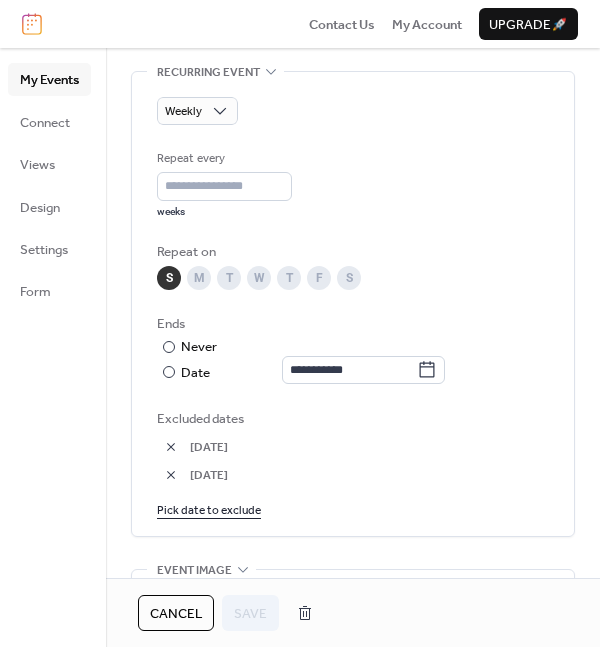 scroll, scrollTop: 999, scrollLeft: 0, axis: vertical 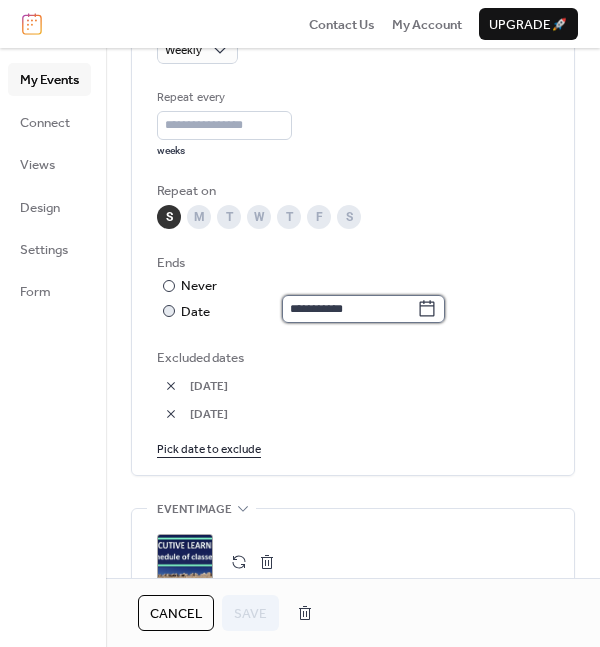 click on "**********" at bounding box center [349, 309] 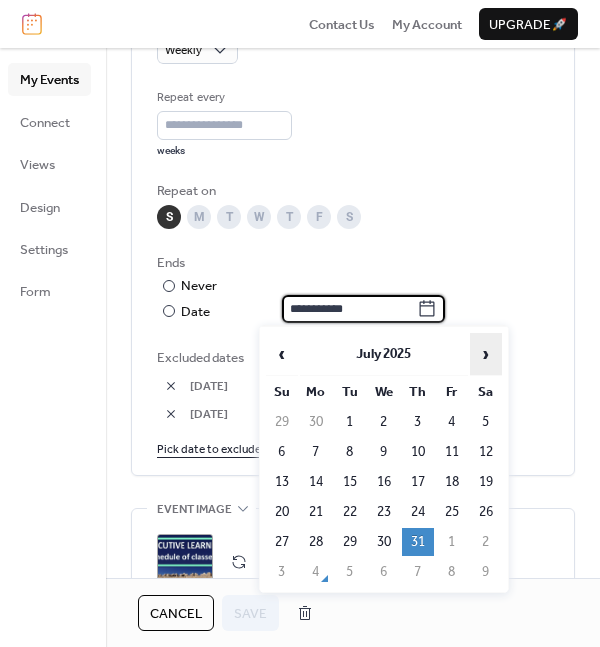 click on "›" at bounding box center (486, 354) 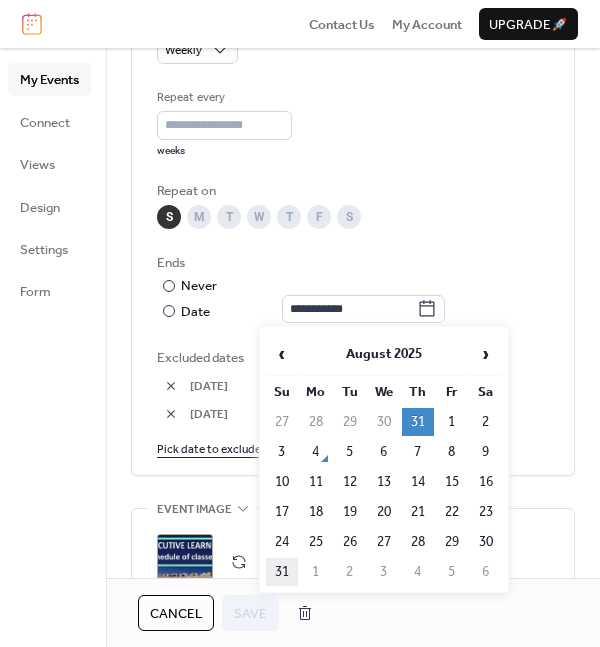 click on "31" at bounding box center [282, 572] 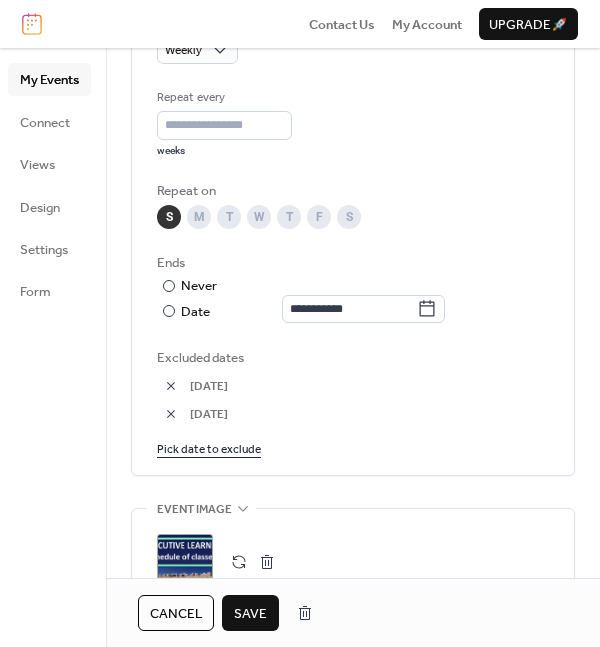 click on "Save" at bounding box center [250, 614] 